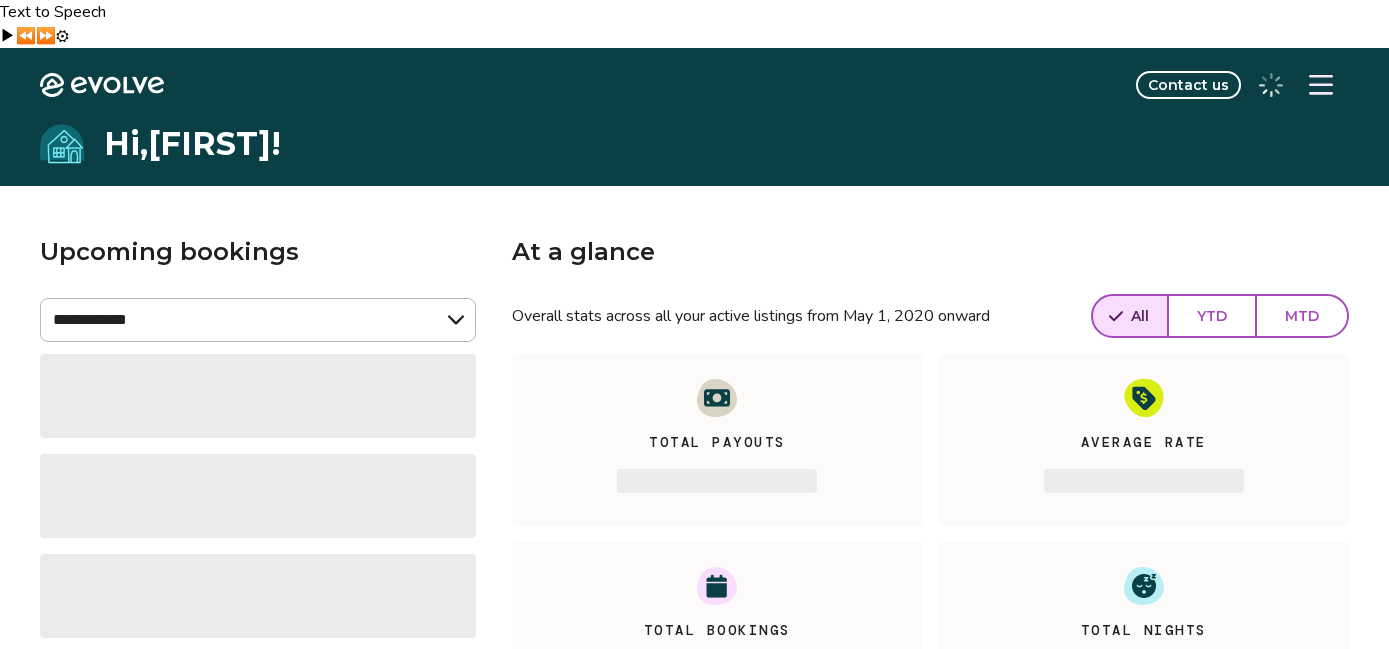 scroll, scrollTop: 0, scrollLeft: 0, axis: both 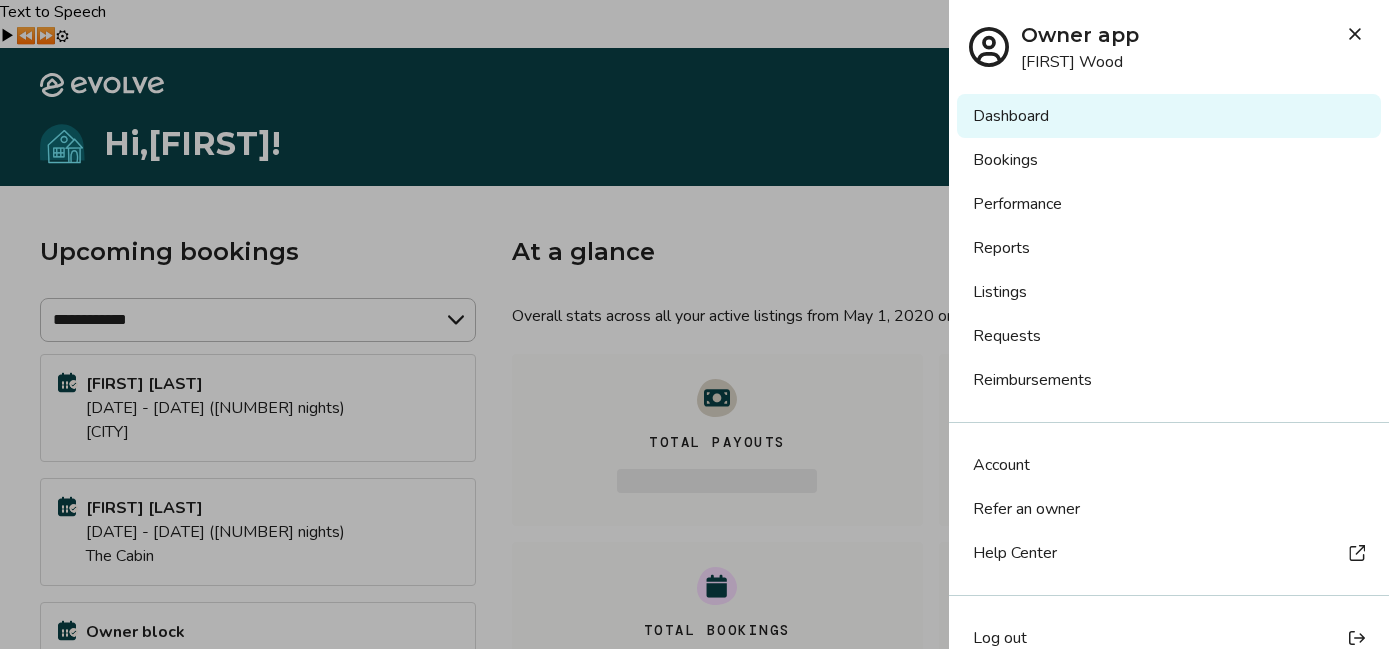click on "Reports" at bounding box center [1169, 248] 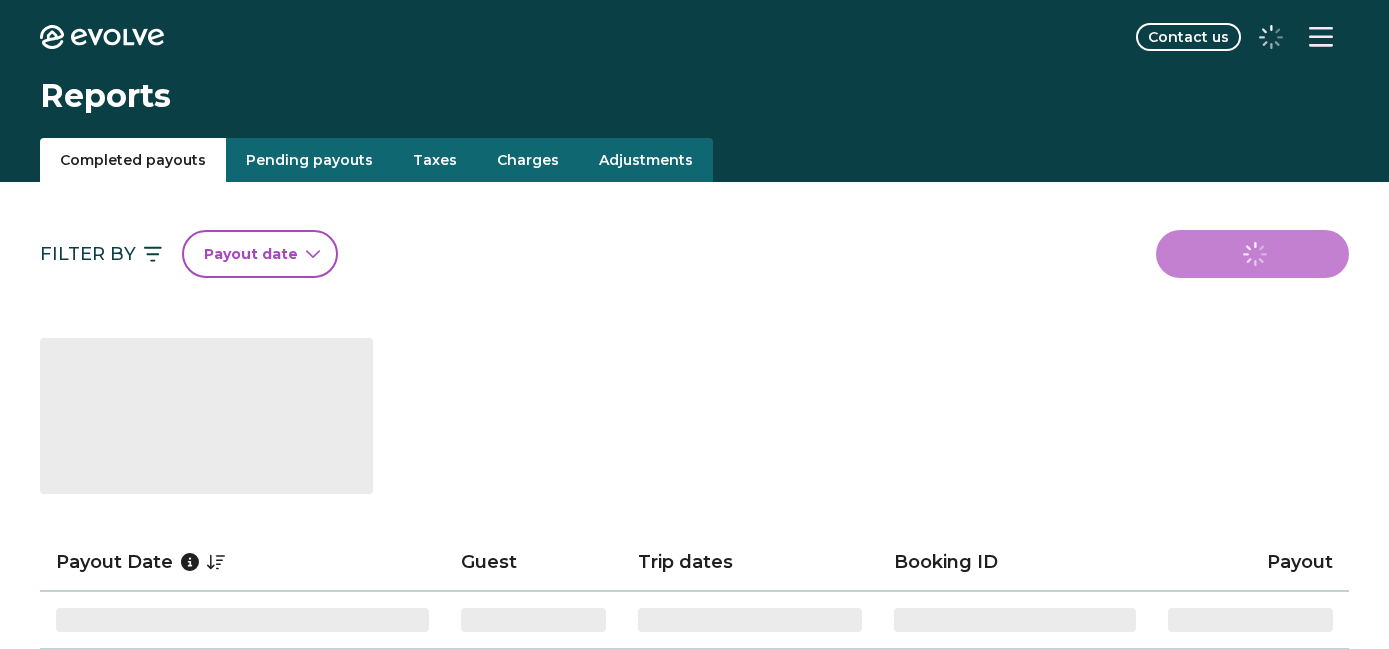 scroll, scrollTop: 0, scrollLeft: 0, axis: both 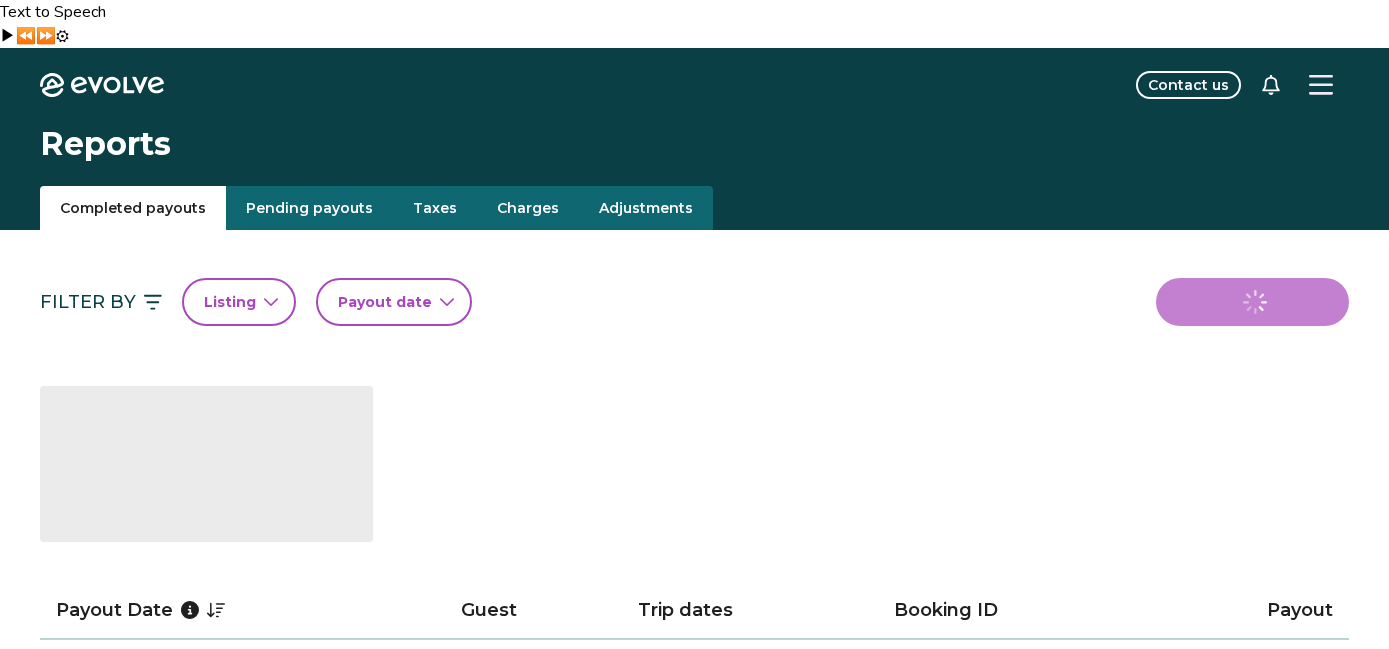 click on "Listing" at bounding box center (230, 302) 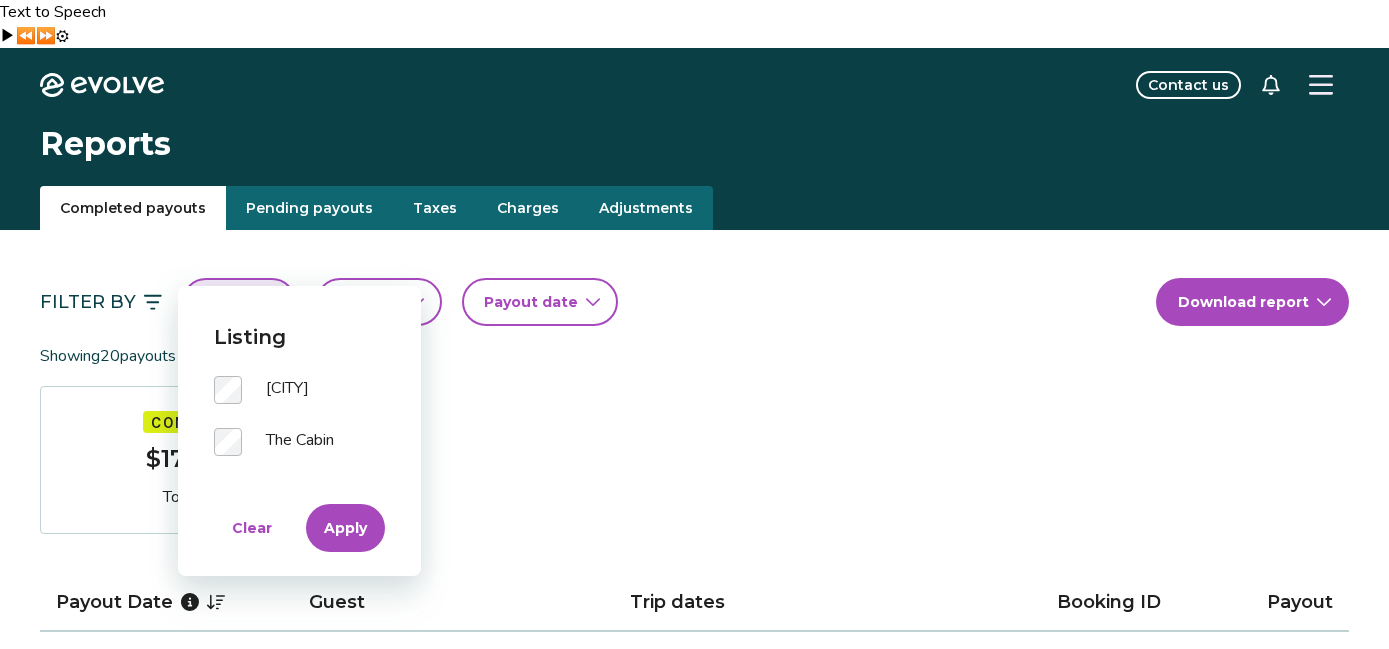 click 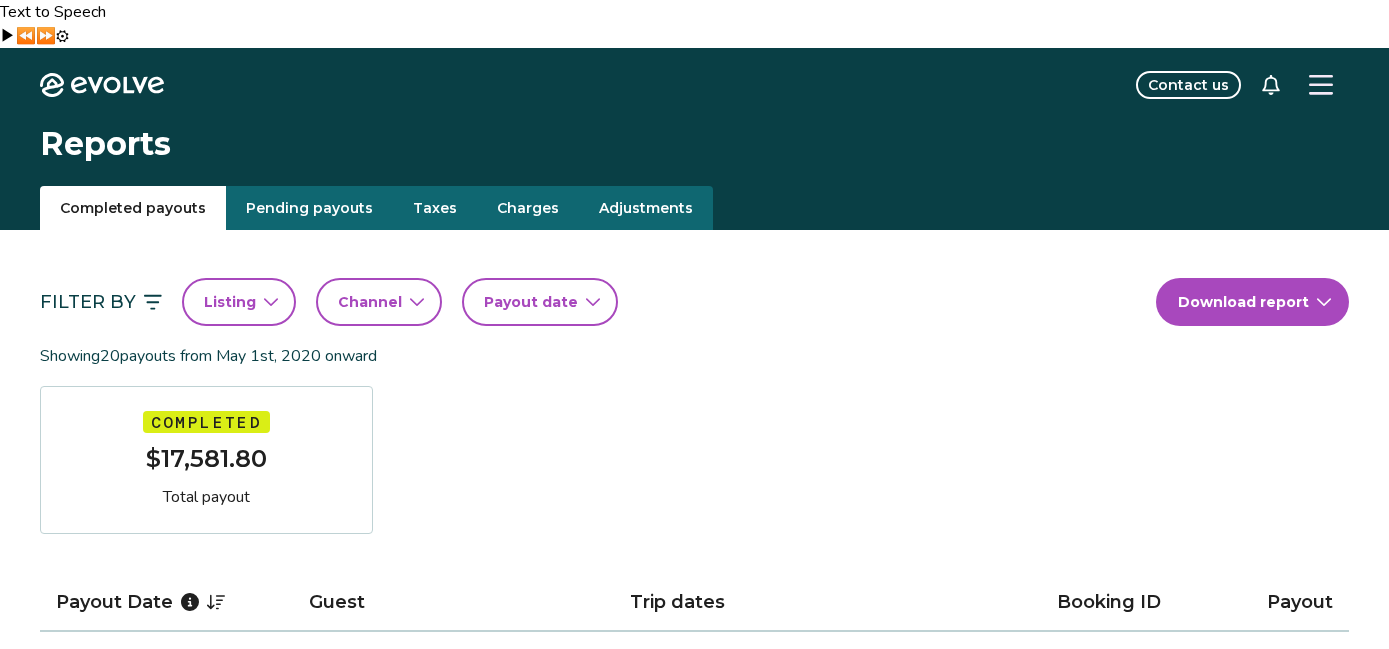click on "Filter By  Listing Channel Payout date Download   report" at bounding box center (694, 302) 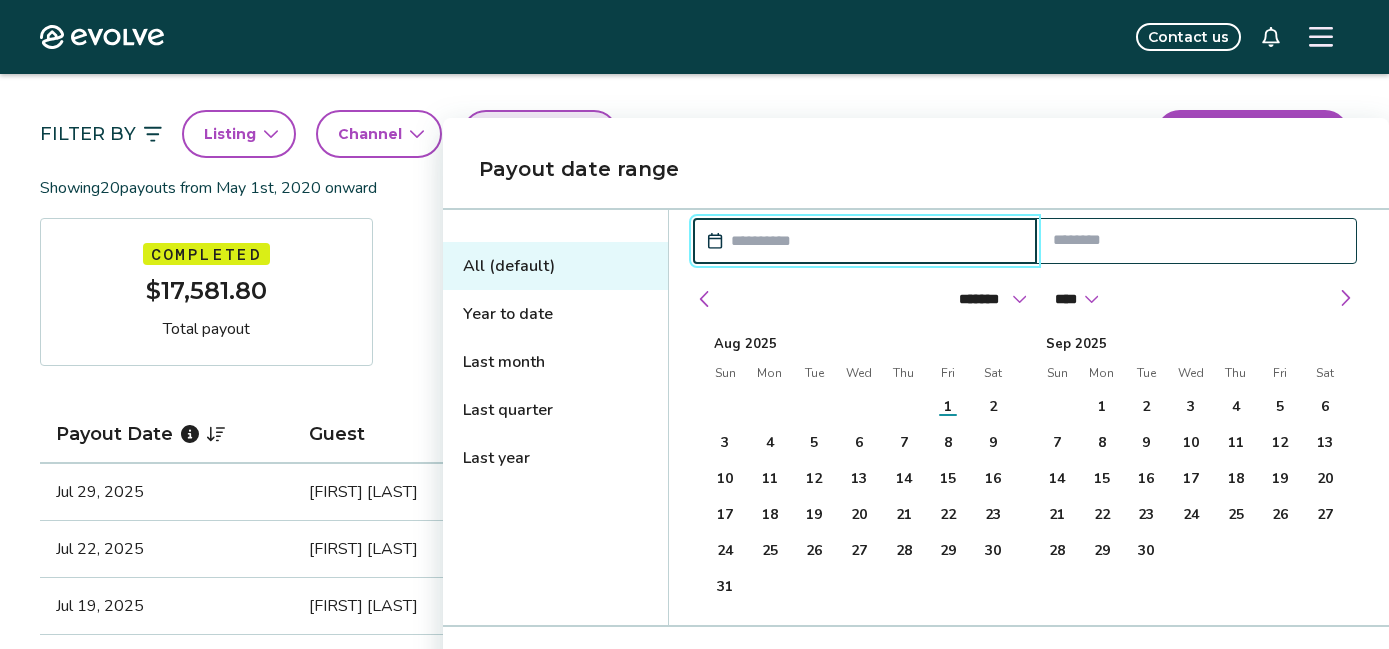 scroll, scrollTop: 170, scrollLeft: 0, axis: vertical 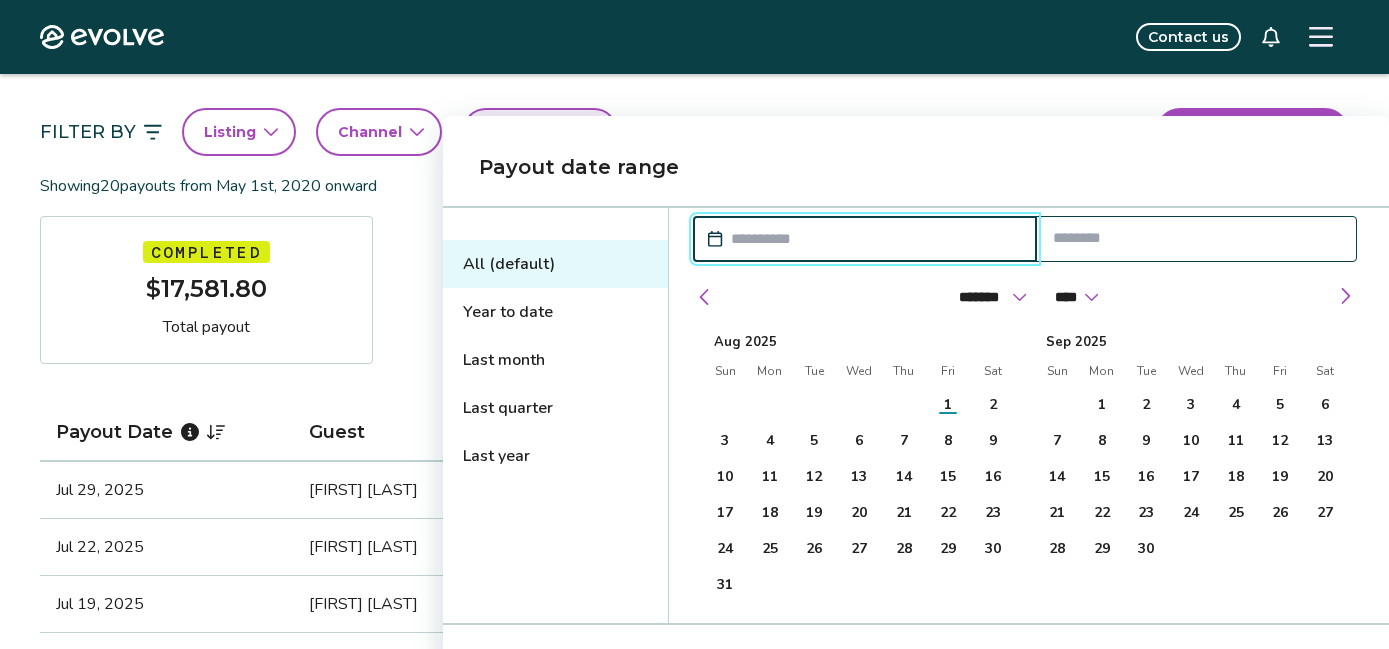 click on "Year to date" at bounding box center [555, 312] 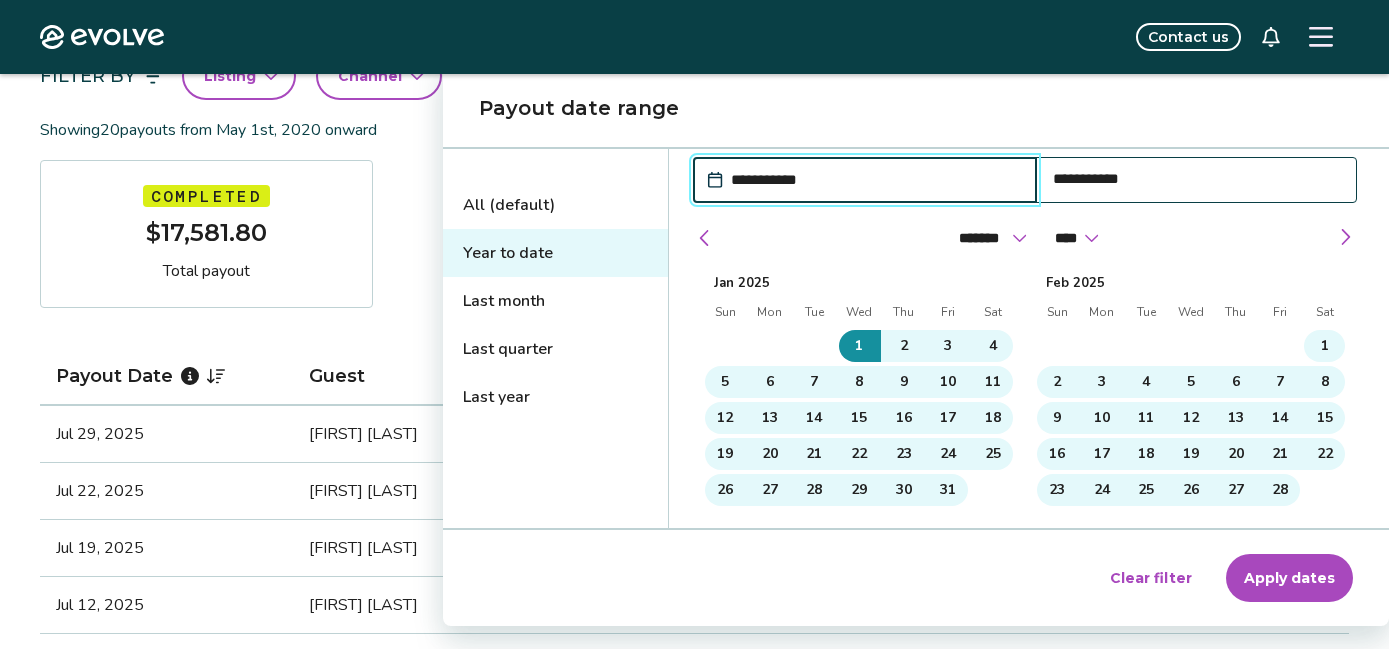 scroll, scrollTop: 229, scrollLeft: 0, axis: vertical 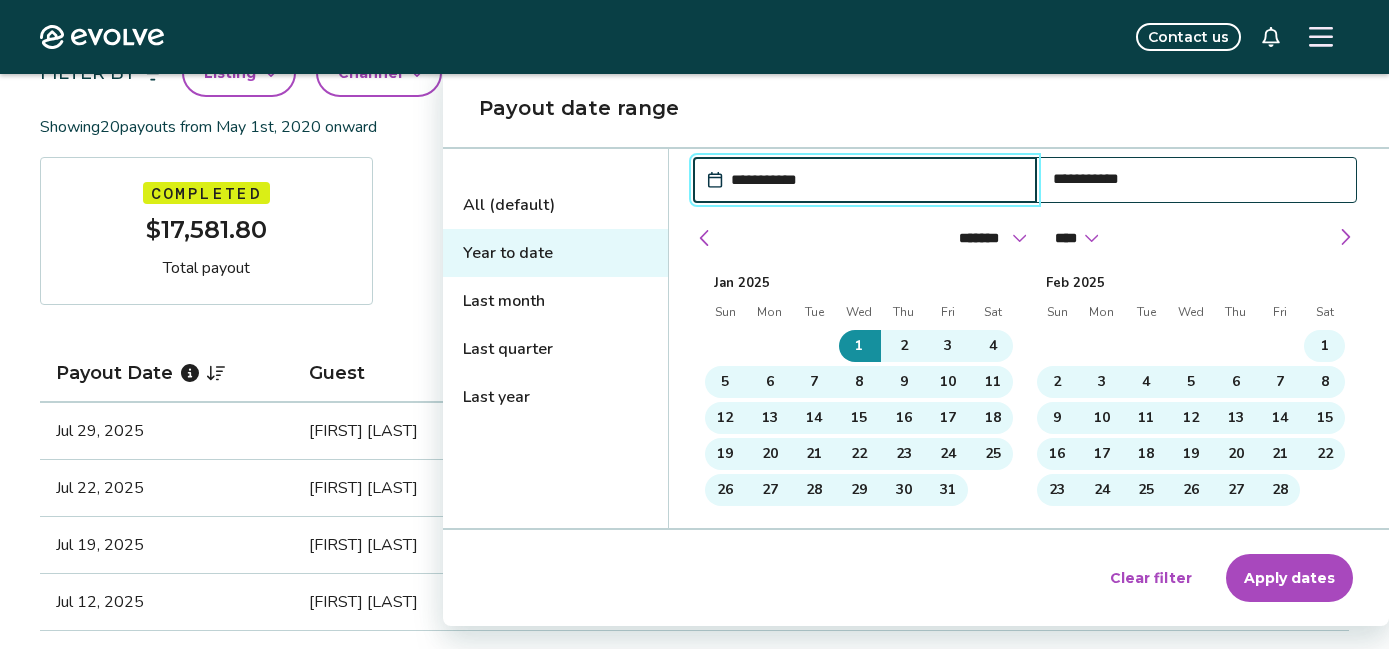 click on "Apply dates" at bounding box center [1289, 578] 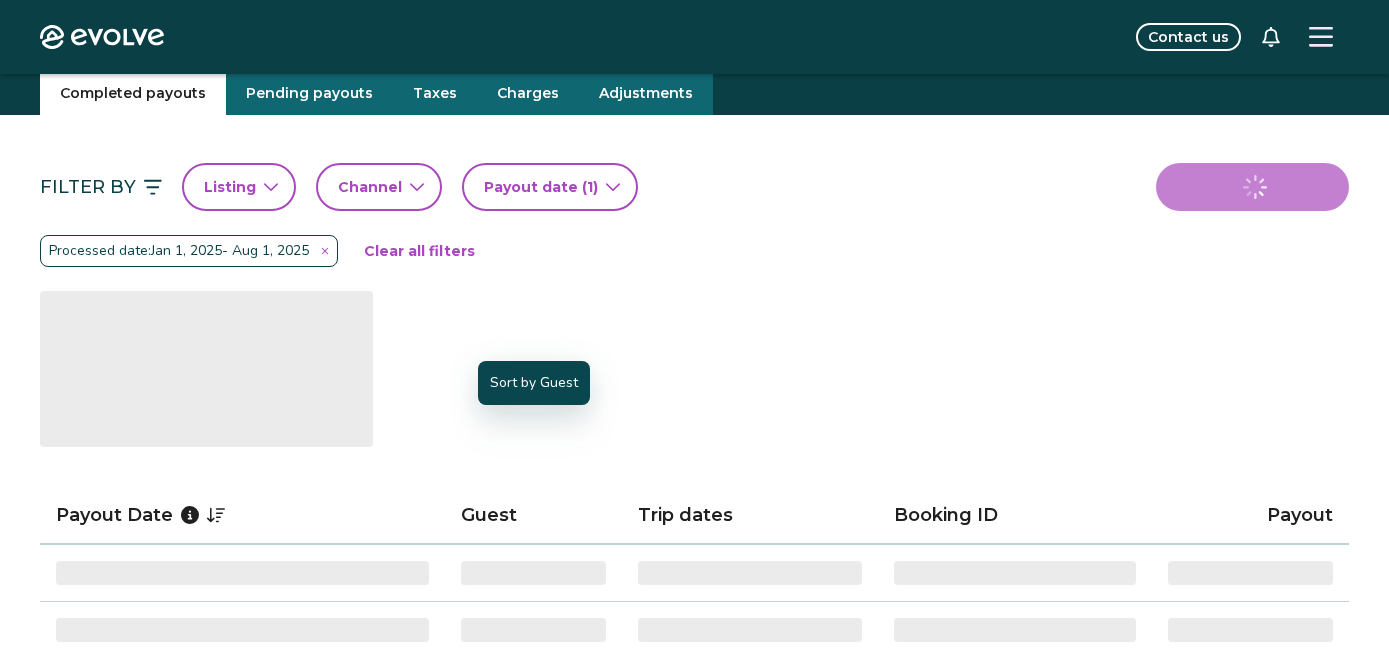 scroll, scrollTop: 108, scrollLeft: 0, axis: vertical 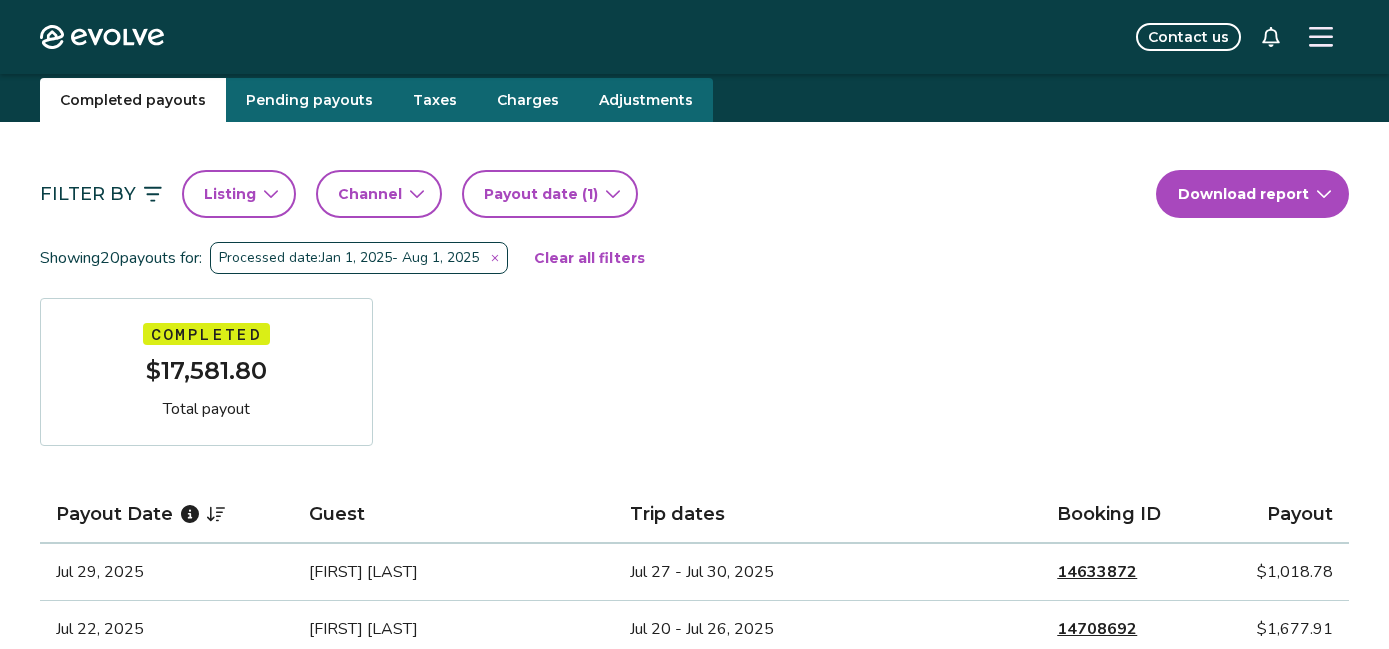 click on "Payout date (1)" at bounding box center [541, 194] 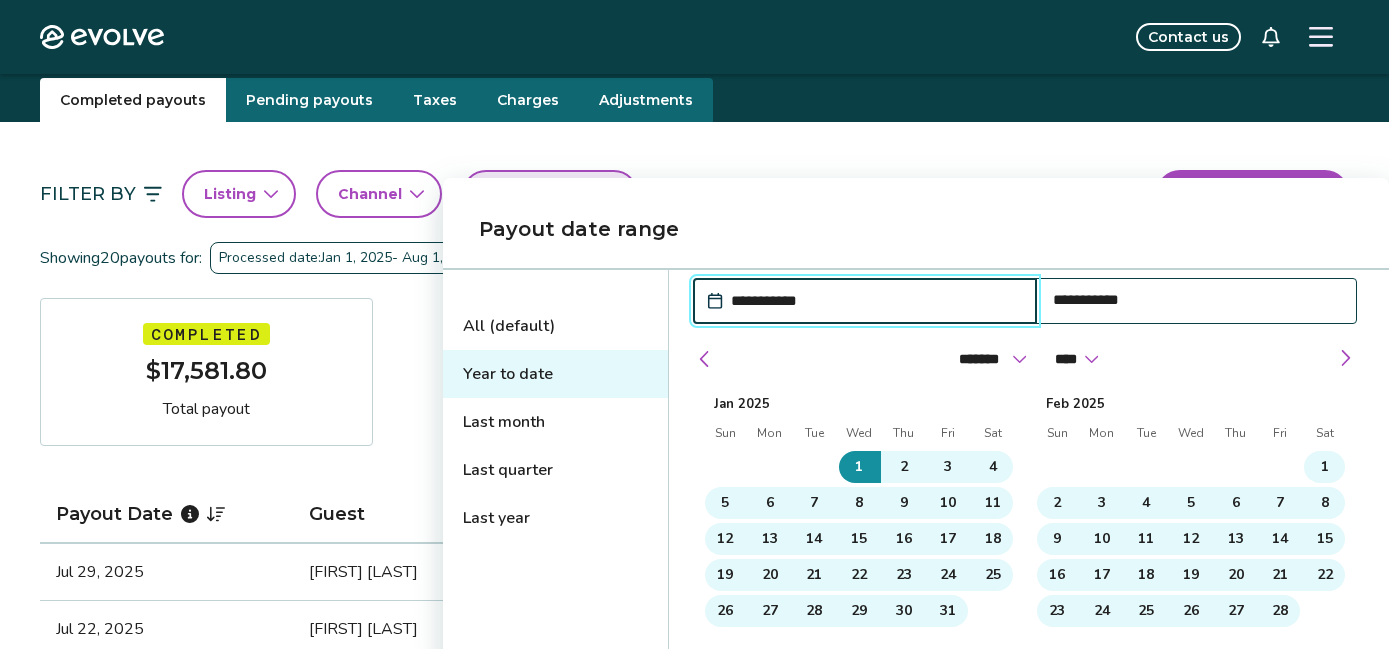 click on "Filter By Listing Channel Payout date (1) Download report Showing 20 payouts for: Processed date: Jan 1, 2025 - Aug 1, 2025 Clear all filters Completed [MONEY] Total payout Payout Date Guest Trip dates Booking ID Payout Jul 29, 2025 [FIRST] [LAST] Jul 27 - Jul 30, 2025 [BOOKING_ID] [MONEY] Jul 22, 2025 [FIRST] [LAST] Jul 20 - Jul 26, 2025 [BOOKING_ID] [MONEY] Jul 19, 2025 [FIRST] [LAST] Jul 17 - Jul 20, 2025 [BOOKING_ID] [MONEY] Jul 12, 2025 [FIRST] [LAST] Jul 10 - Jul 14, 2025 [BOOKING_ID] [MONEY] Jul 8, 2025 [FIRST] [LAST] Jul 6 - Jul 10, 2025 [BOOKING_ID] [MONEY] Jul 3, 2025 [FIRST] [LAST] Jul 1 - Jul 6, 2025 [BOOKING_ID] [MONEY] Jun 28, 2025 [FIRST] [LAST] Jun 26 - Jun 29, 2025 [BOOKING_ID] [MONEY] Jun 23, 2025 [FIRST] [LAST] Jun 21 - Jun 24, 2025 [BOOKING_ID] [MONEY] Jun 18, 2025 [FIRST] [LAST] Jun 16 - Jun 20, 2025 [BOOKING_ID] [MONEY] Jun 17, 2025 [FIRST] [LAST] Jun 15 - Jun 21, 2025 [BOOKING_ID] [MONEY] Jun 15, 2025 [FIRST] [LAST] Jun 13 - Jun 15, 2025 [BOOKING_ID] [MONEY] Jun 11, 2025 [FIRST] [LAST] [BOOKING_ID]" at bounding box center (694, 963) 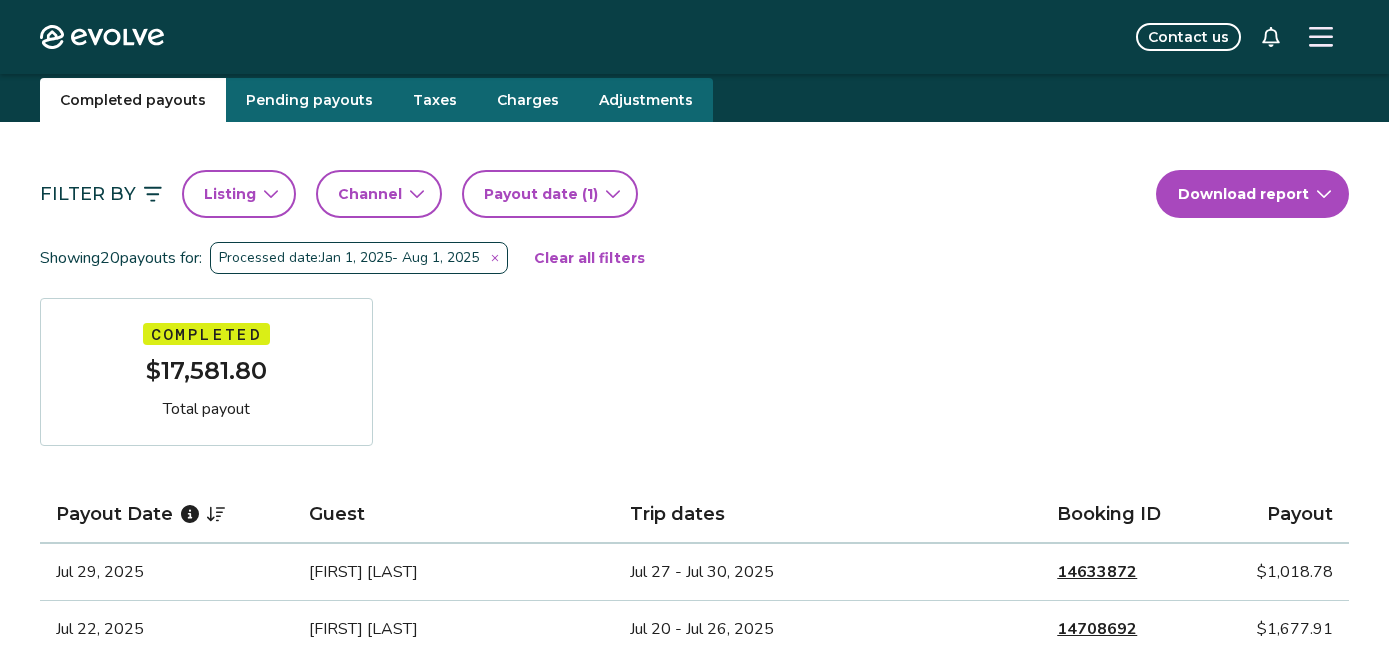 scroll, scrollTop: 0, scrollLeft: 0, axis: both 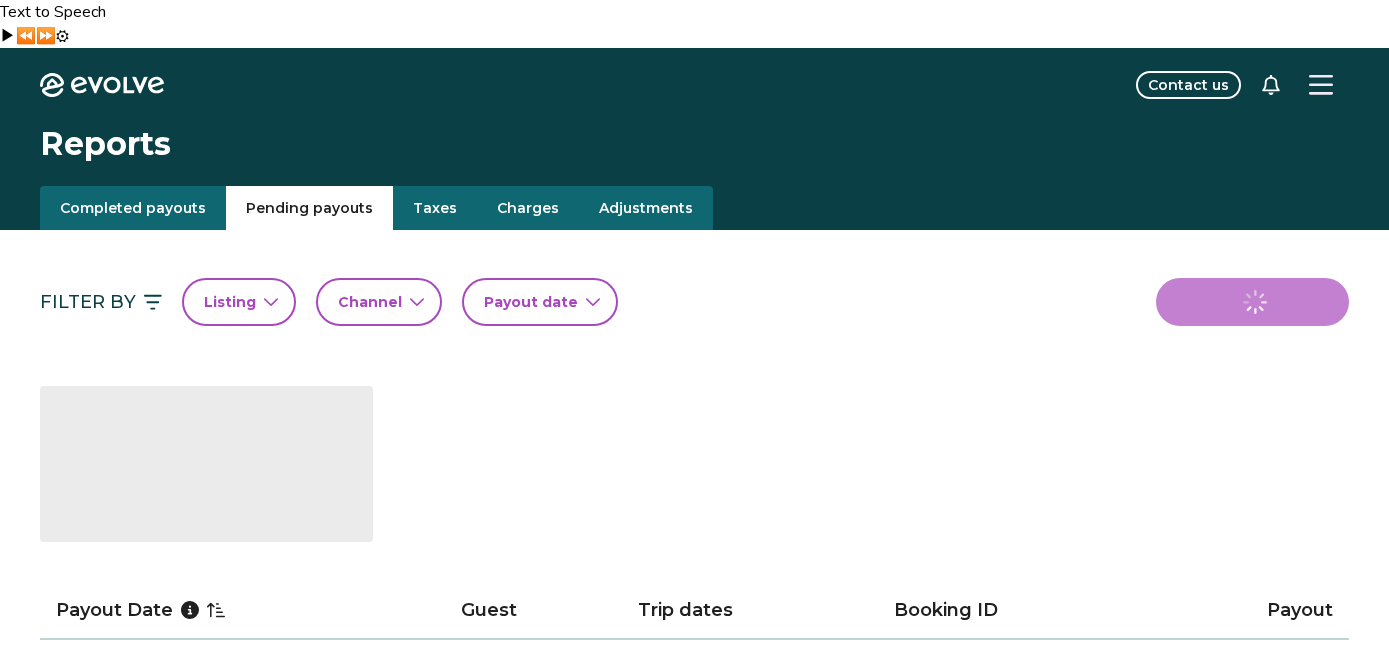 click on "Pending payouts" at bounding box center [309, 208] 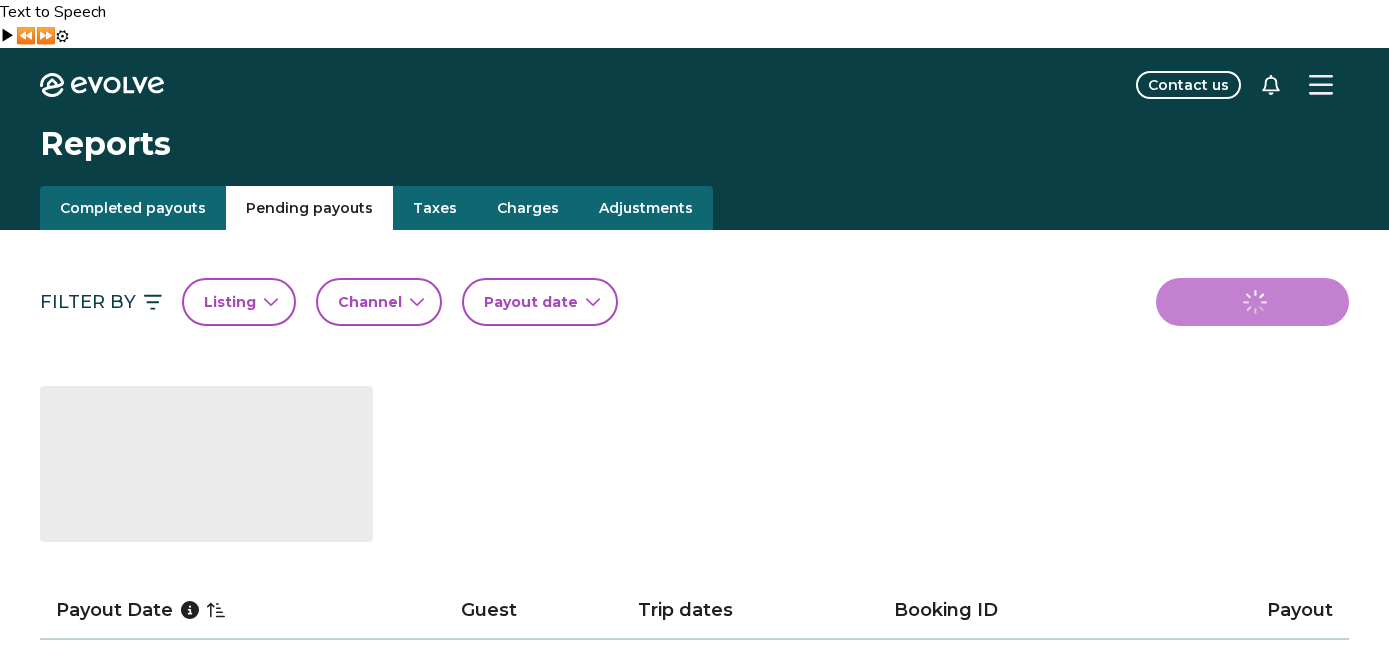 click on "Listing" at bounding box center (230, 302) 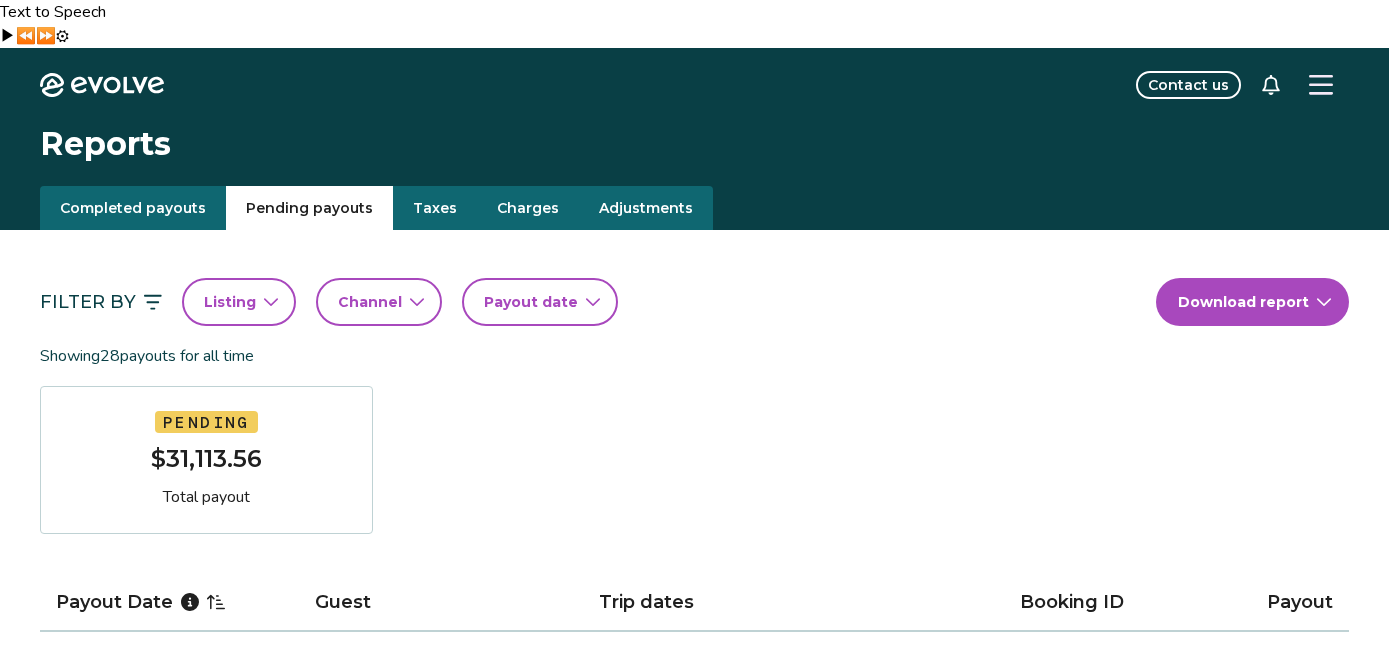 click on "Payout date" at bounding box center (531, 302) 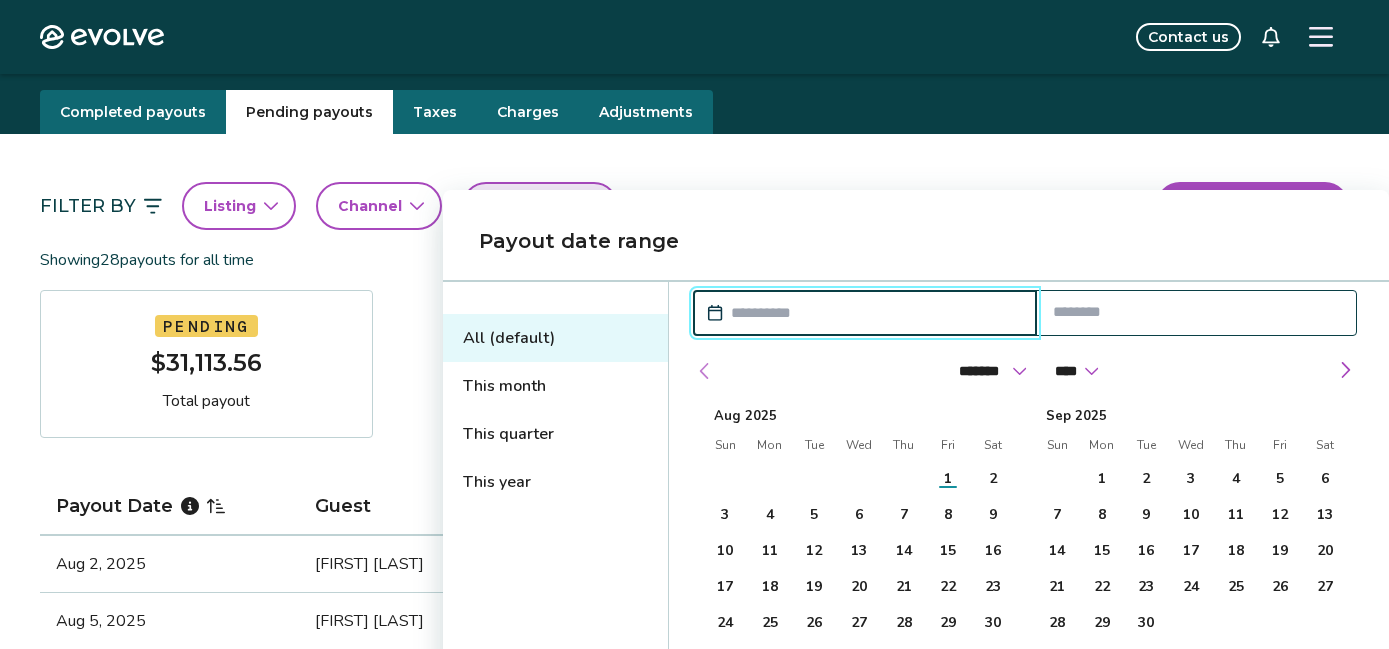 scroll, scrollTop: 103, scrollLeft: 0, axis: vertical 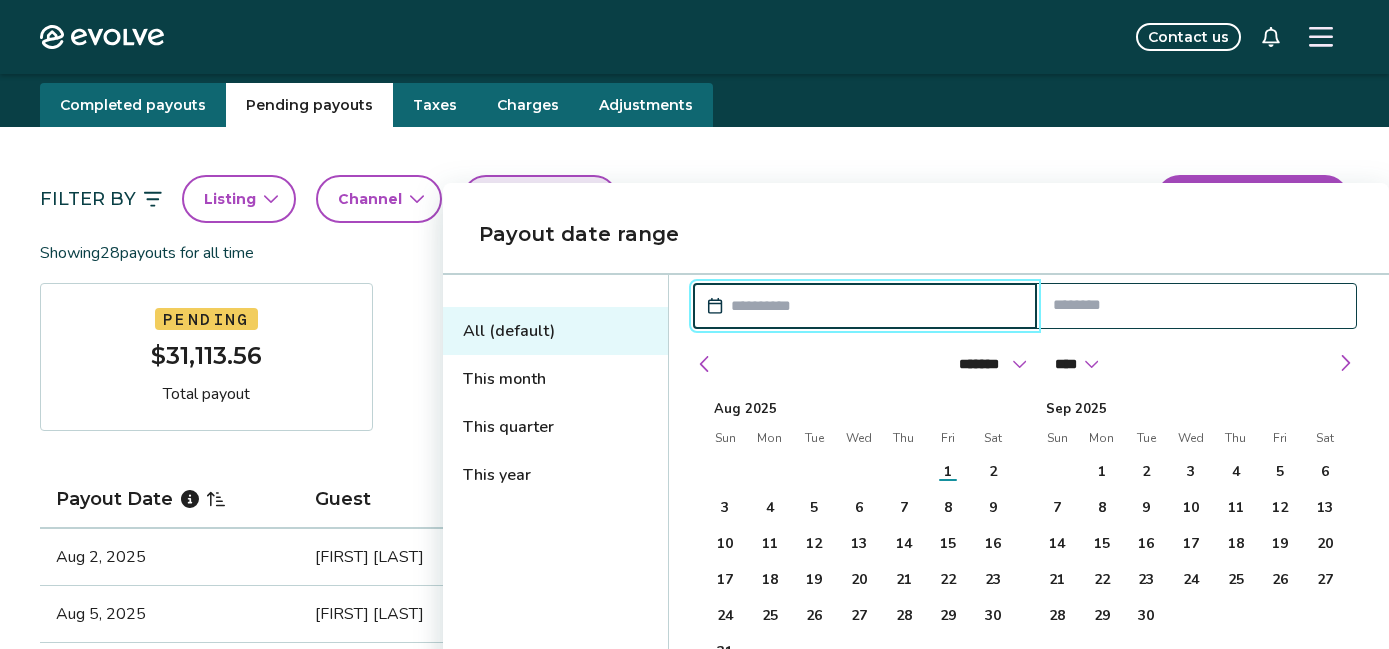 click on "This year" at bounding box center (555, 475) 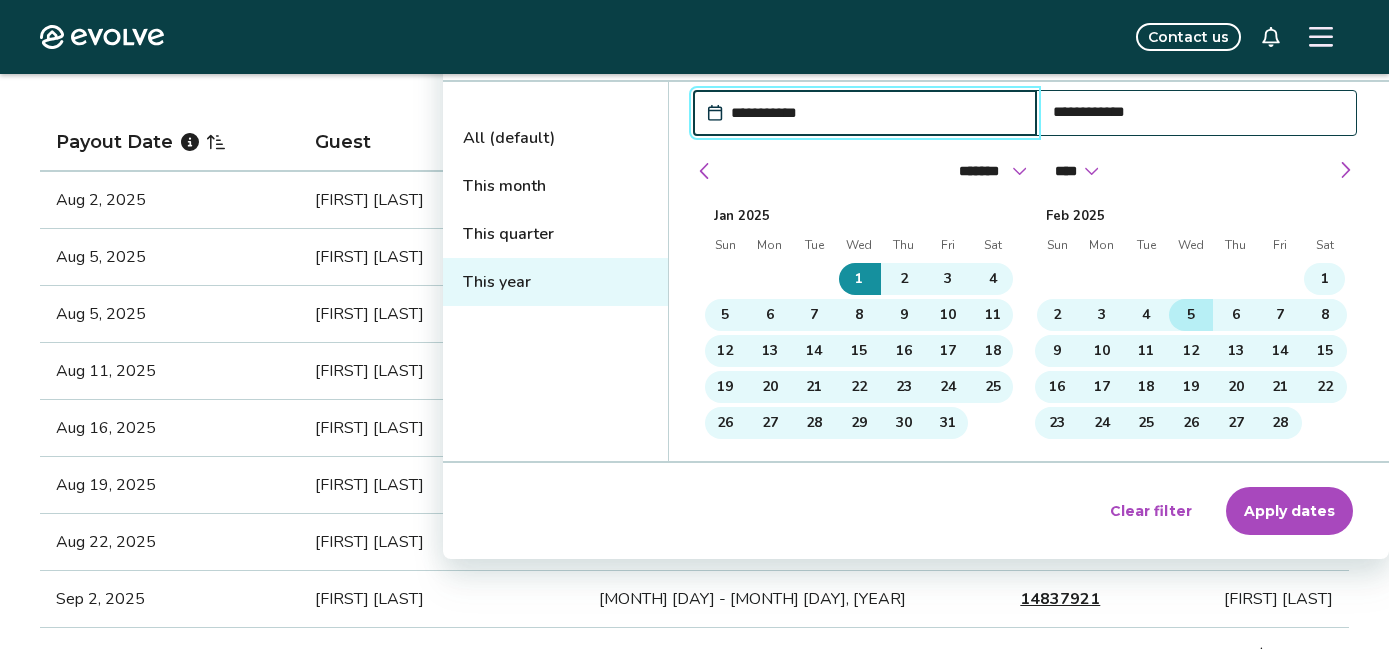 scroll, scrollTop: 635, scrollLeft: 0, axis: vertical 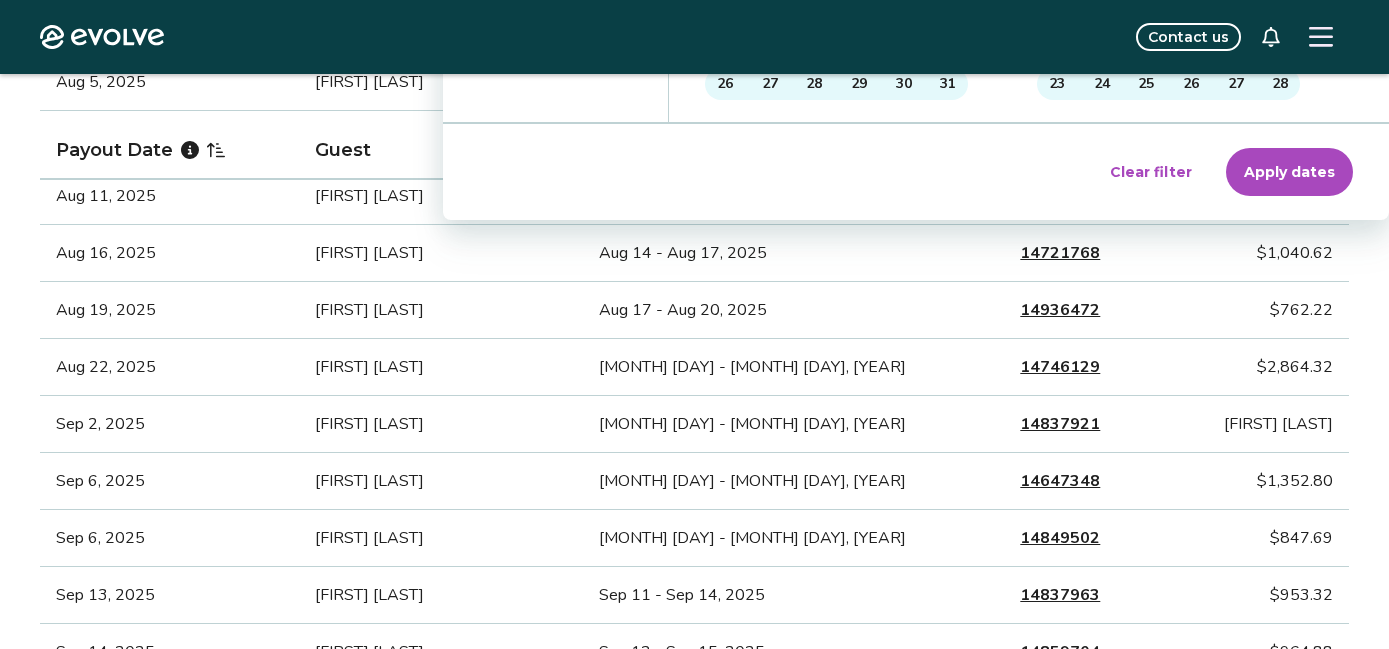 click on "Apply dates" at bounding box center [1289, 172] 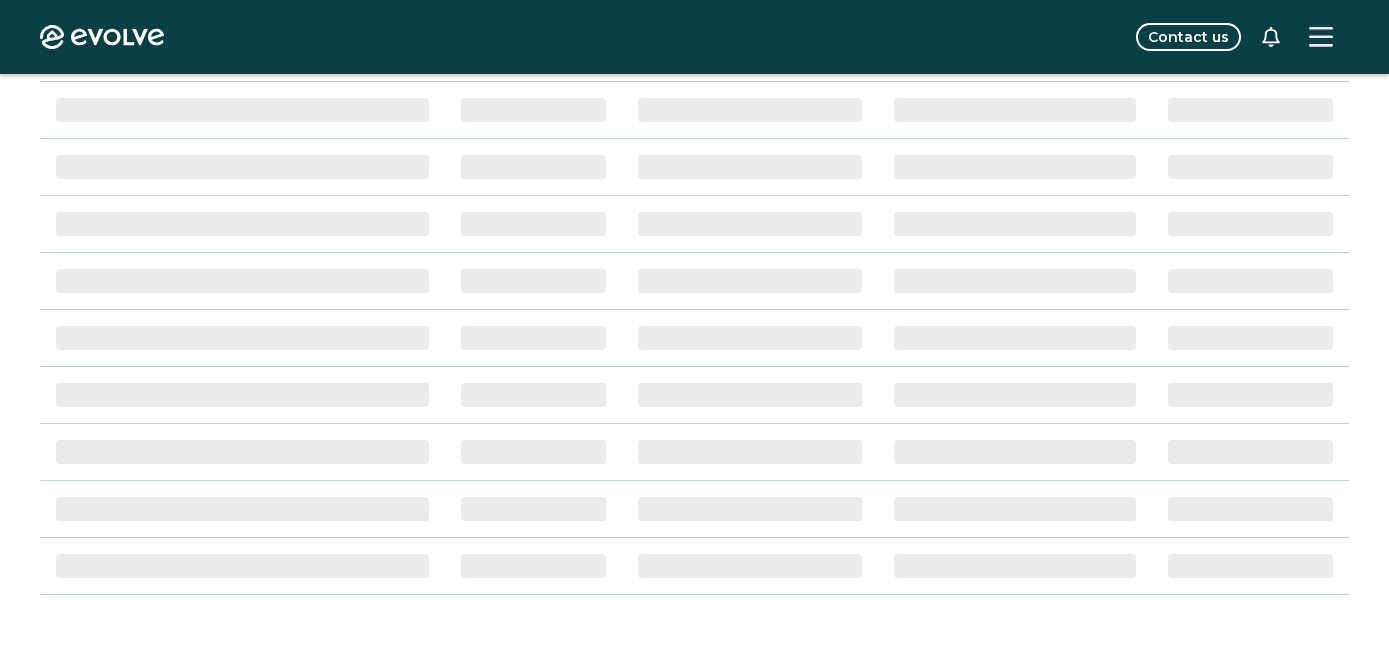 scroll, scrollTop: 0, scrollLeft: 0, axis: both 